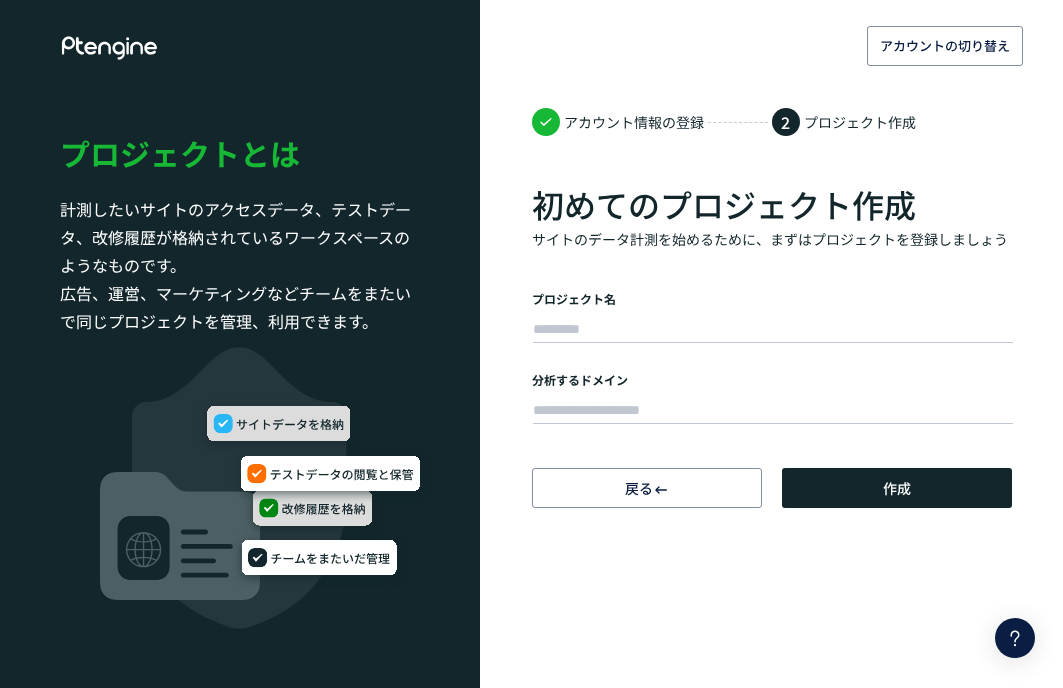 scroll, scrollTop: 0, scrollLeft: 0, axis: both 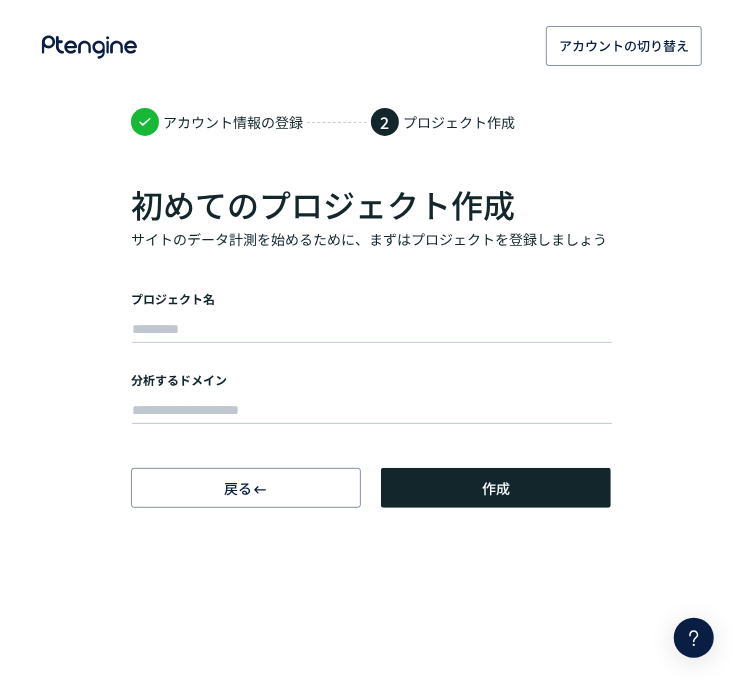 click 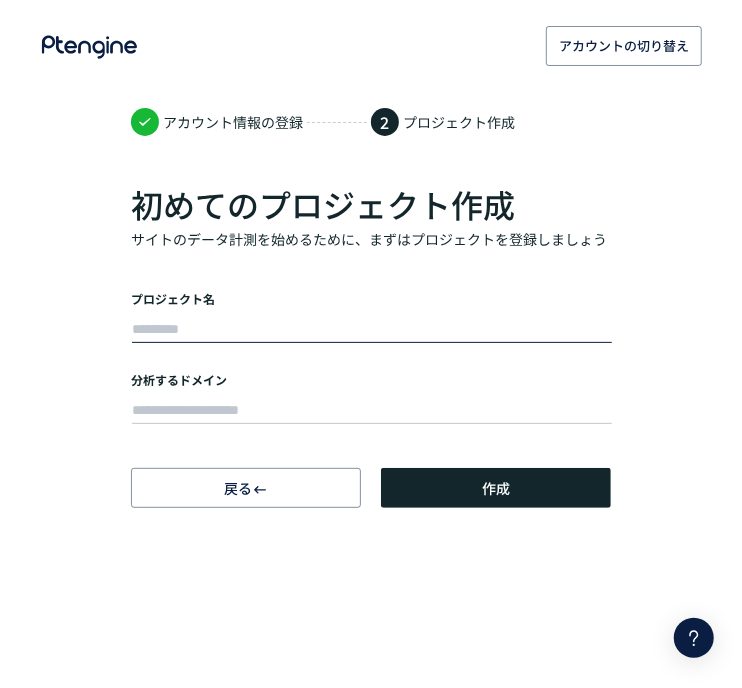 click at bounding box center (372, 330) 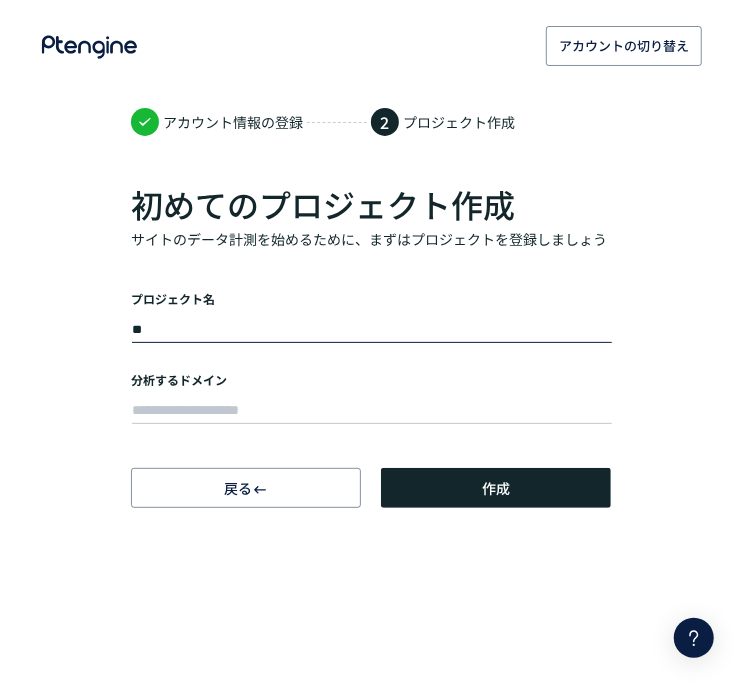 type on "*" 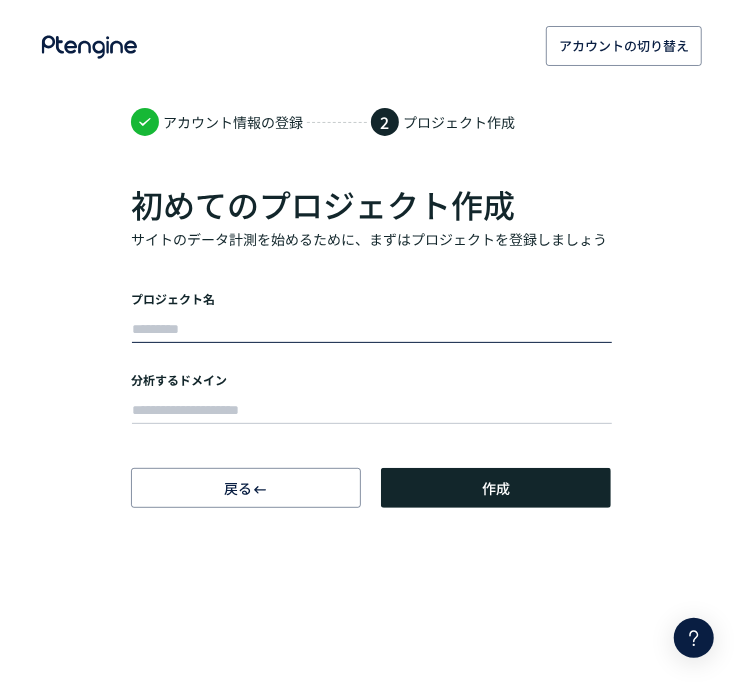 type on "*" 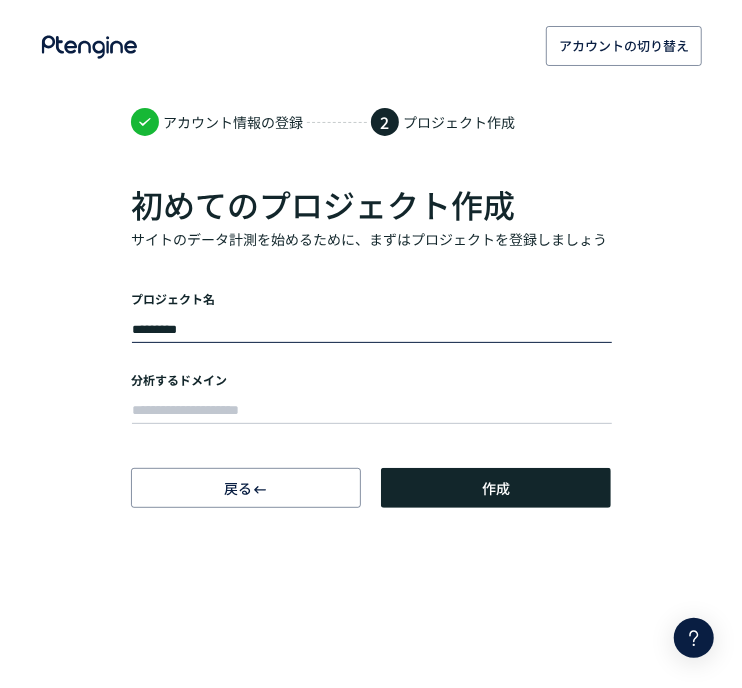 type on "*********" 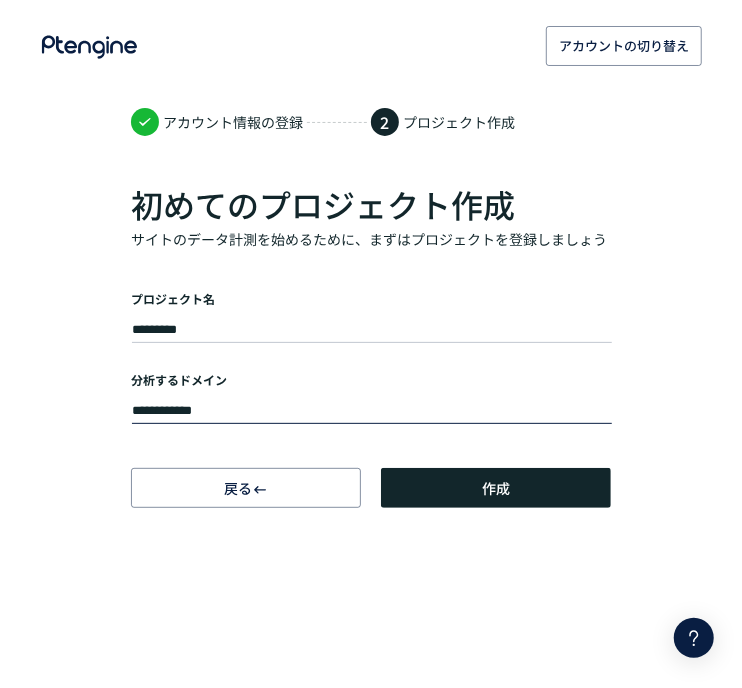 type on "**********" 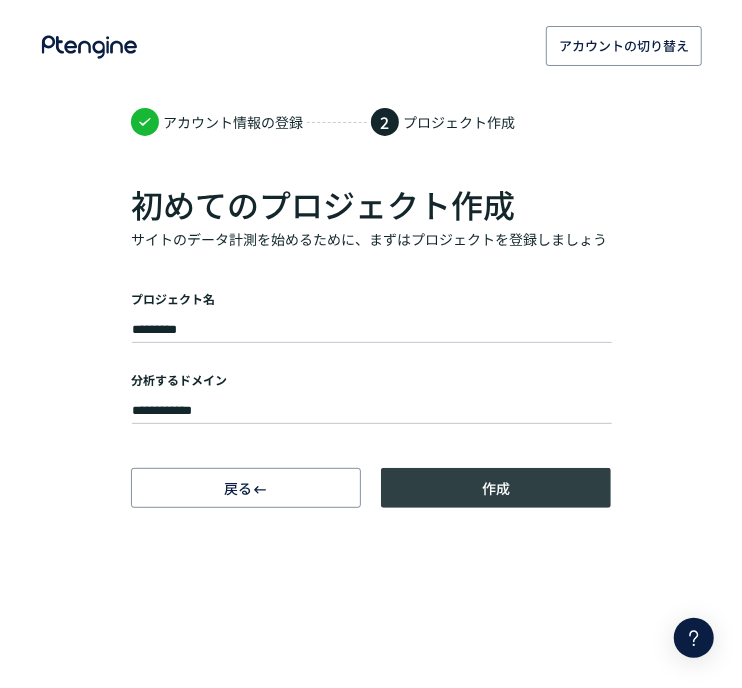 drag, startPoint x: 503, startPoint y: 467, endPoint x: 501, endPoint y: 479, distance: 12.165525 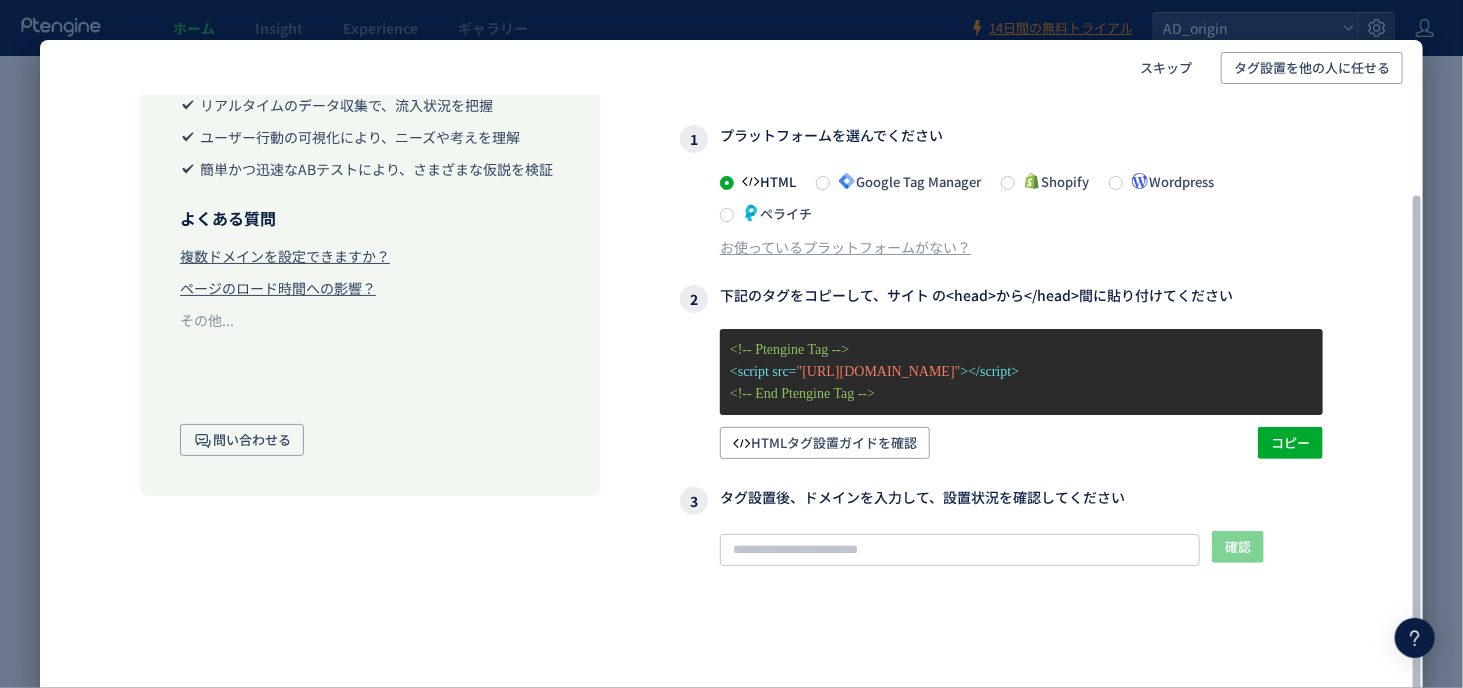 scroll, scrollTop: 0, scrollLeft: 0, axis: both 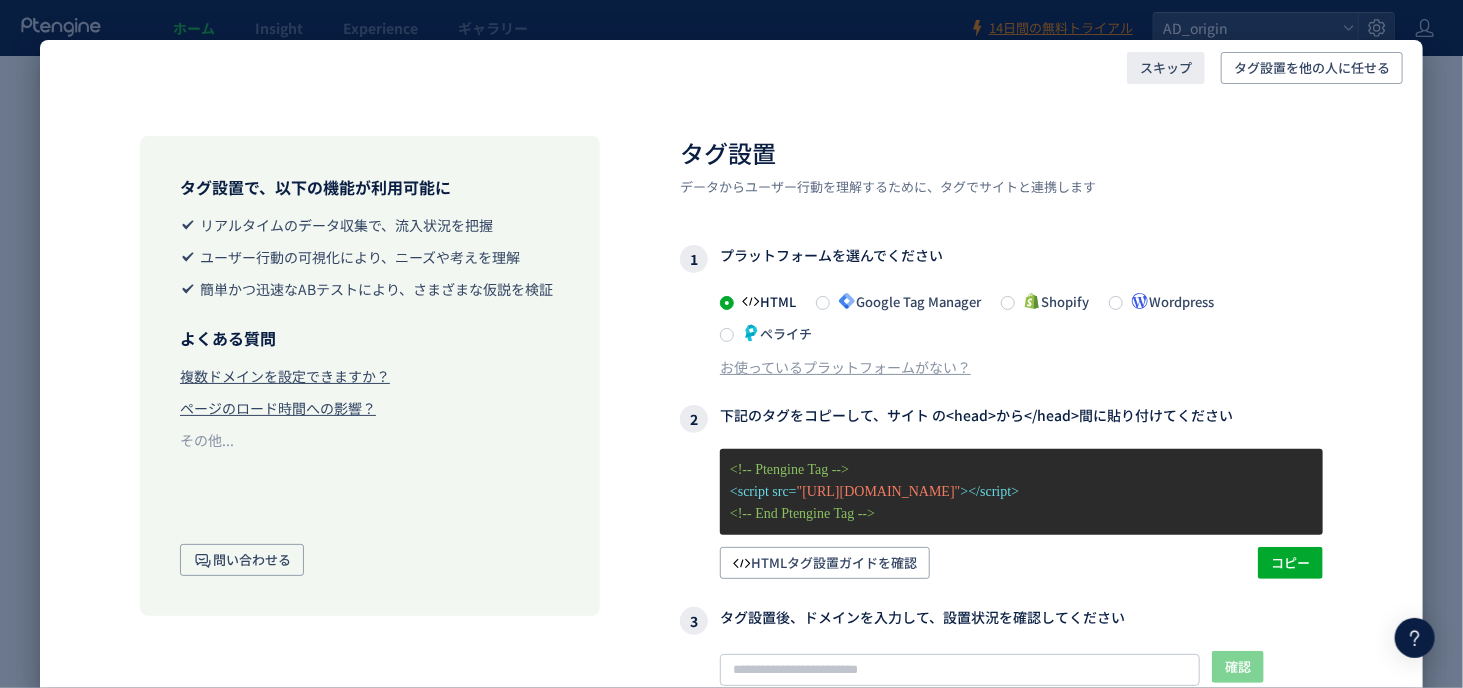 click on "スキップ" at bounding box center (1166, 68) 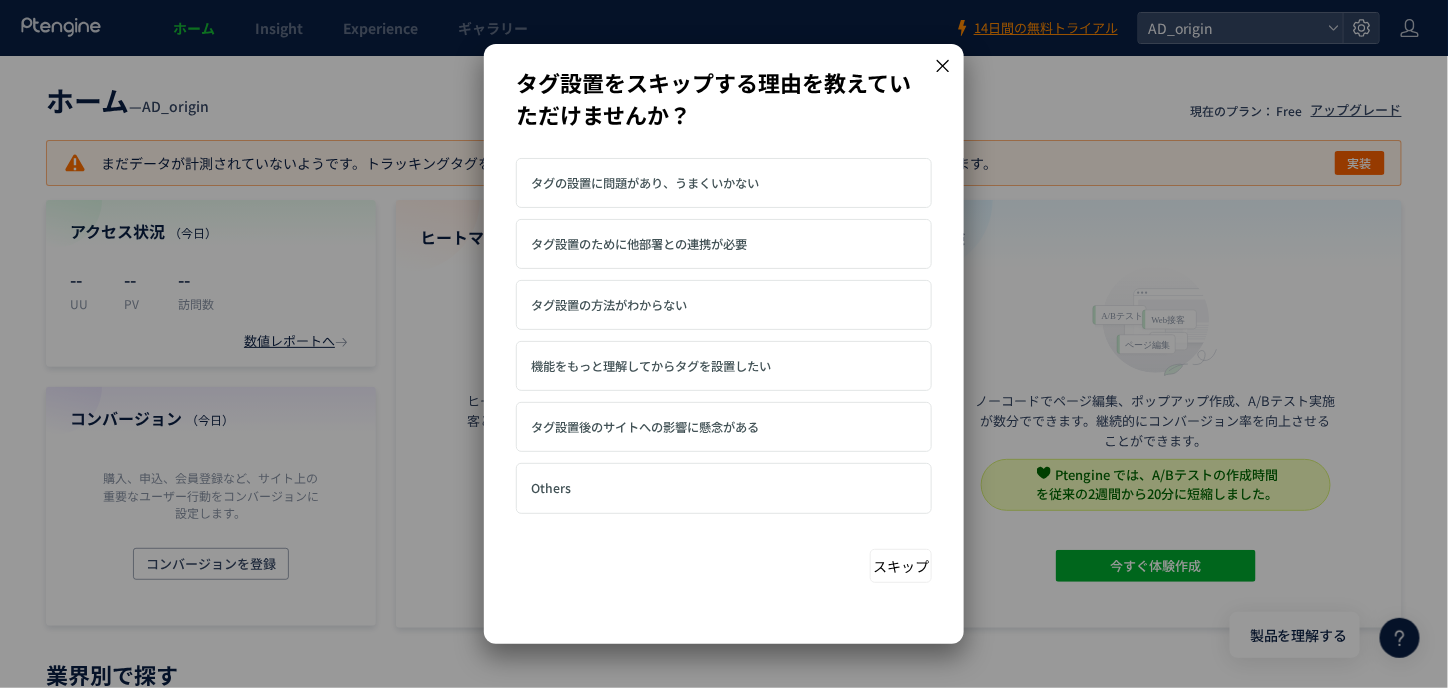 click on "タグの設置に問題があり、うまくいかない
タグ設置のために他部署との連携が必要" at bounding box center [724, 377] 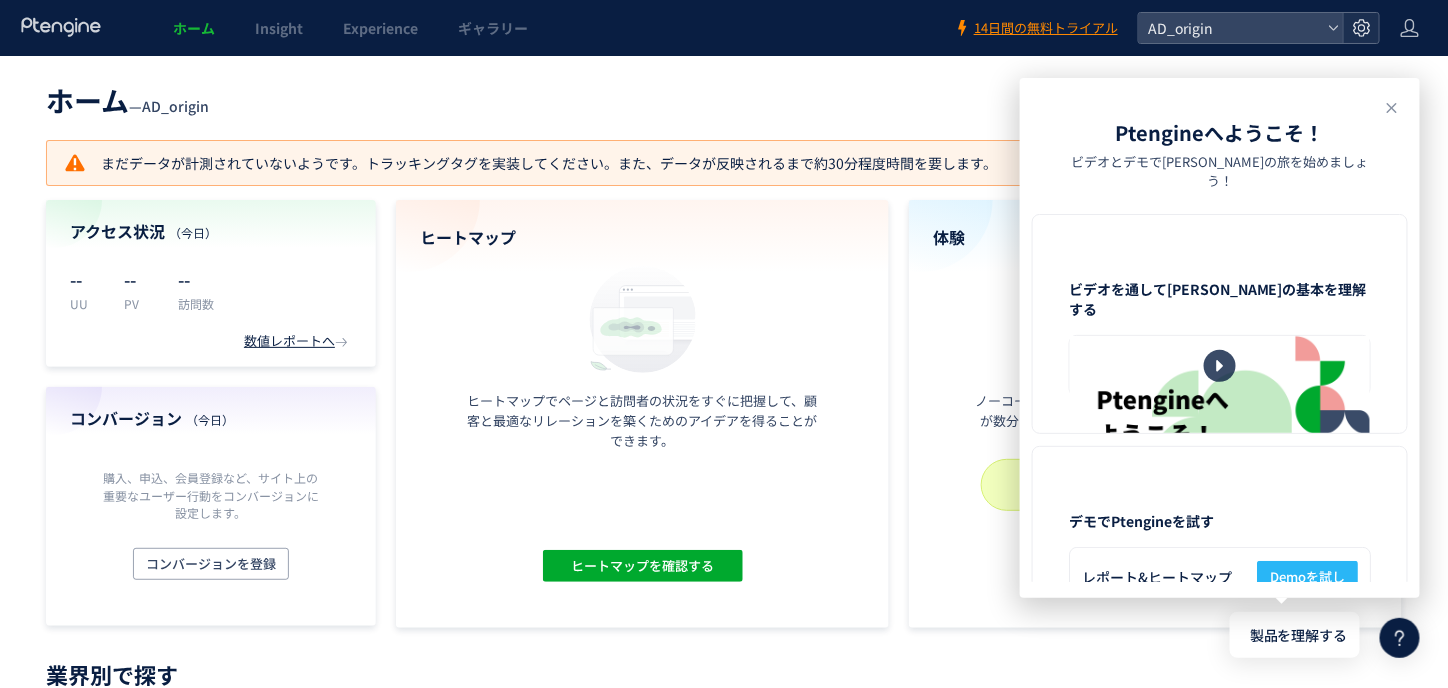 click 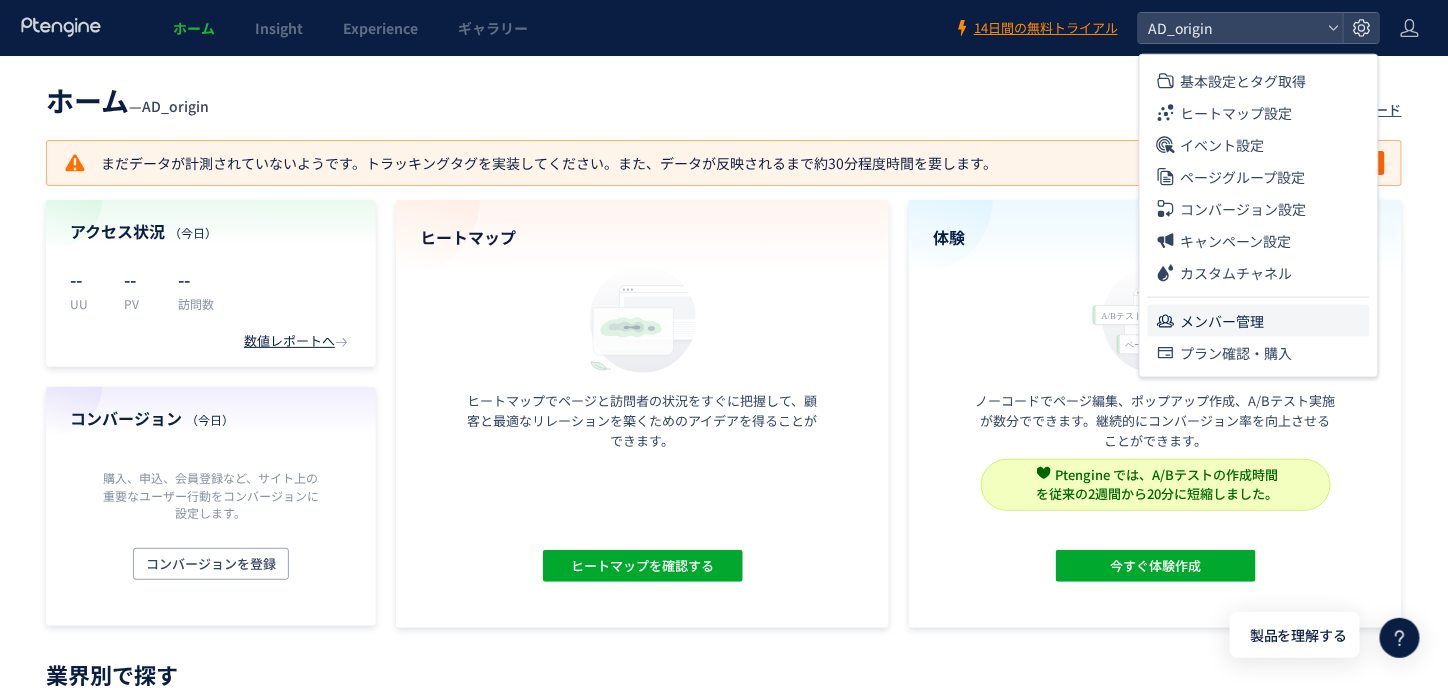 click on "メンバー管理" 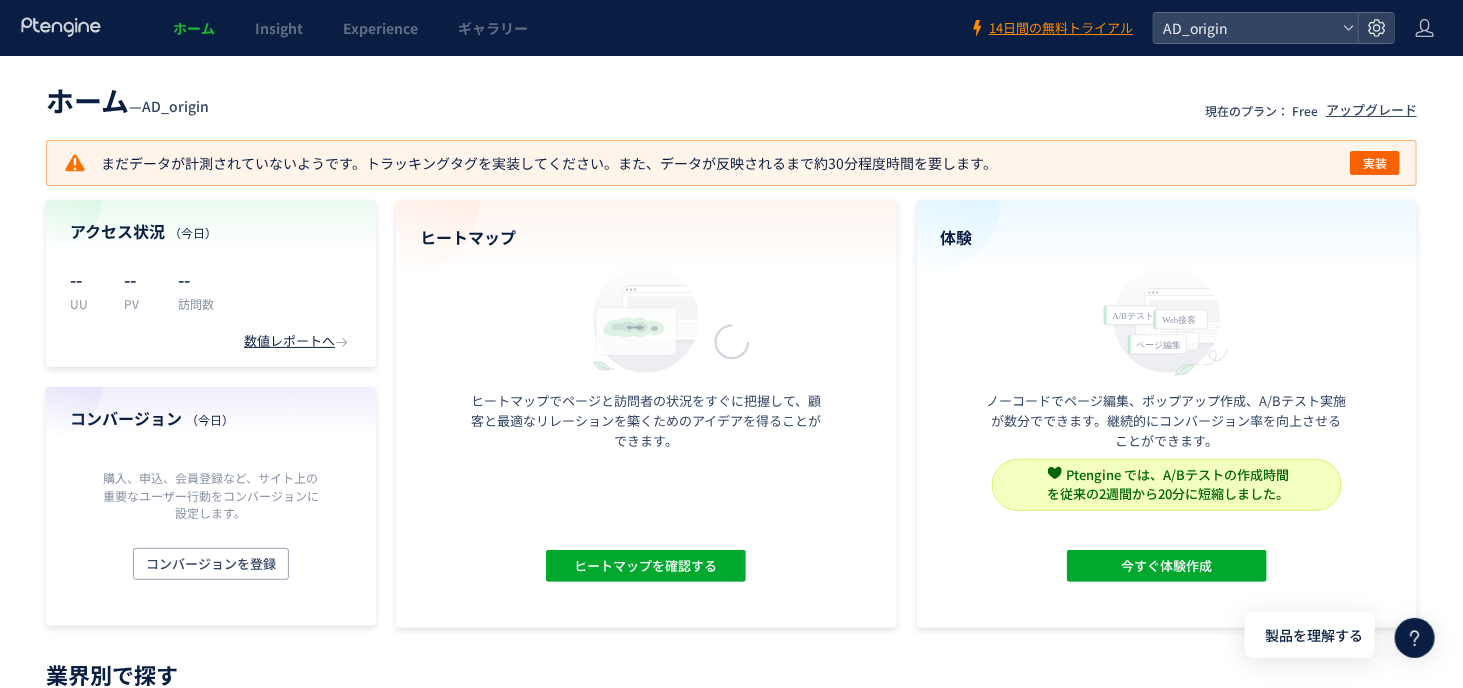 click at bounding box center (731, 344) 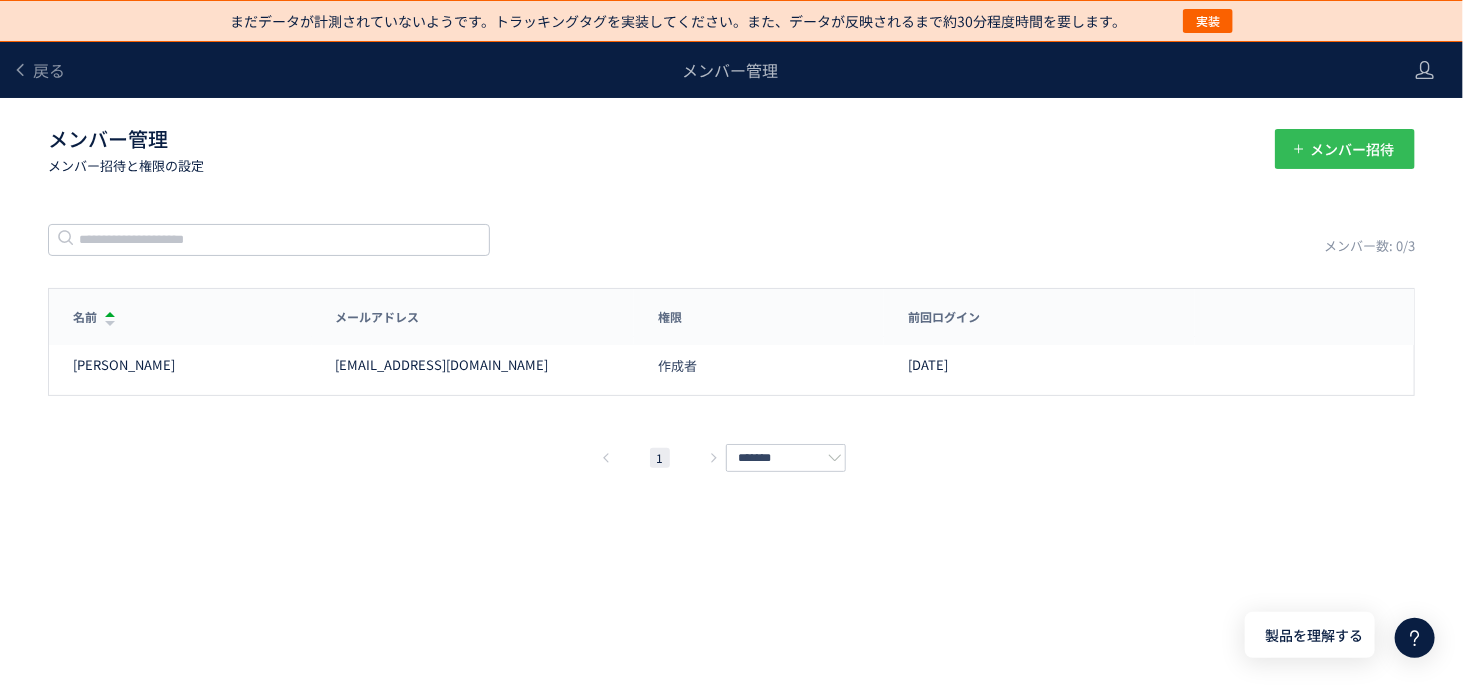 click on "メンバー招待" 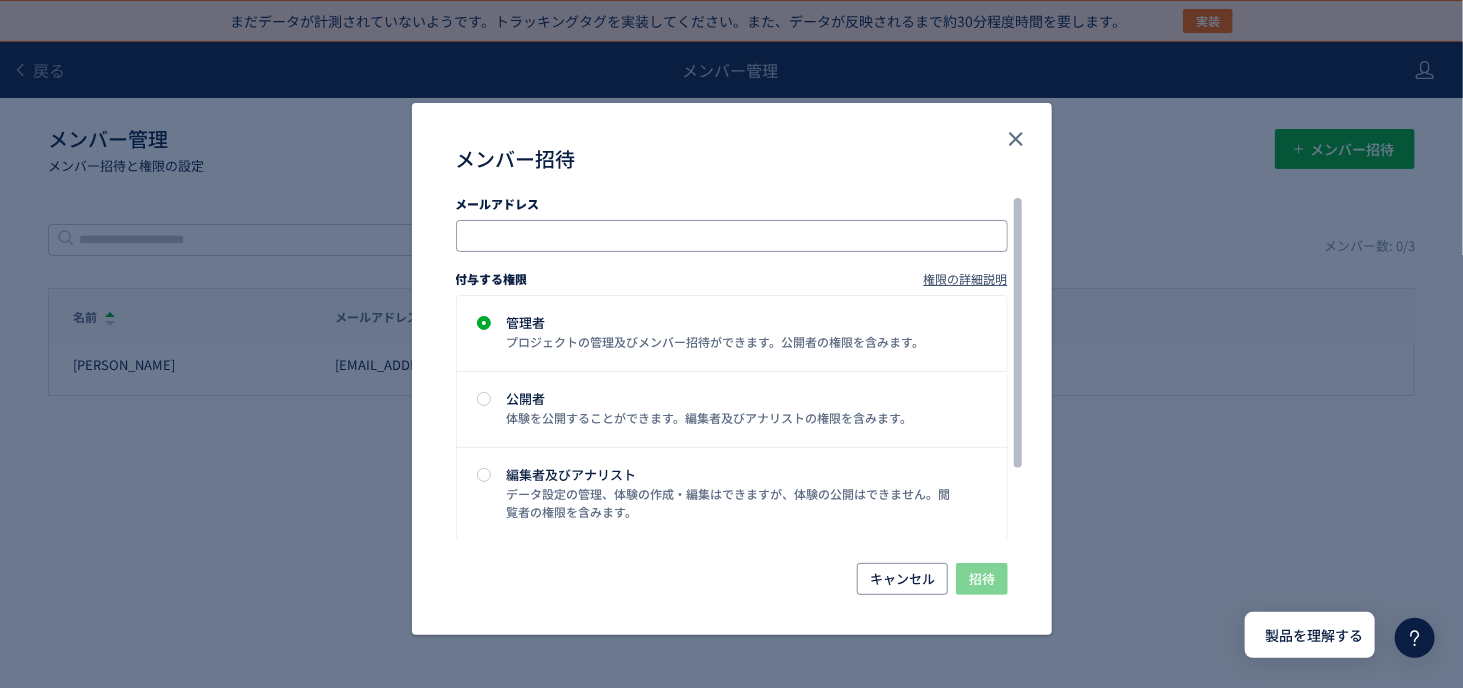 click 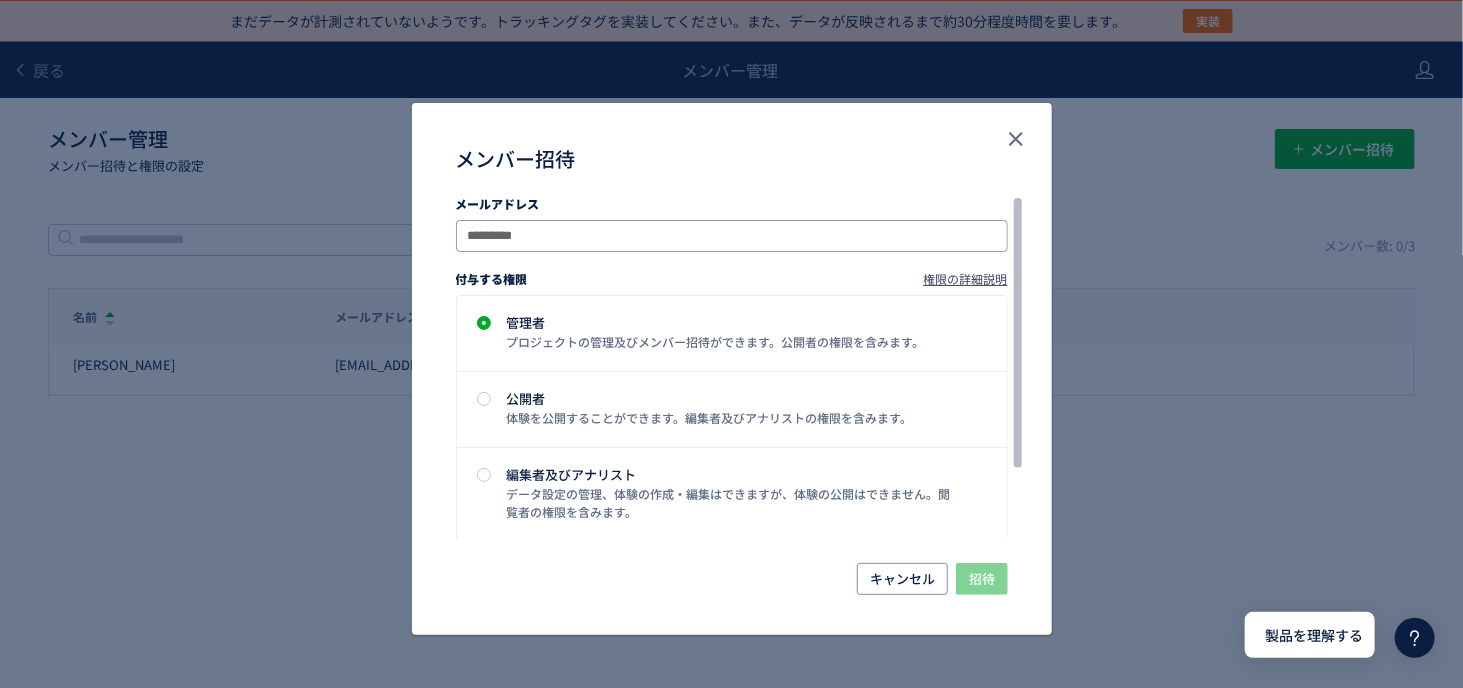 type on "**********" 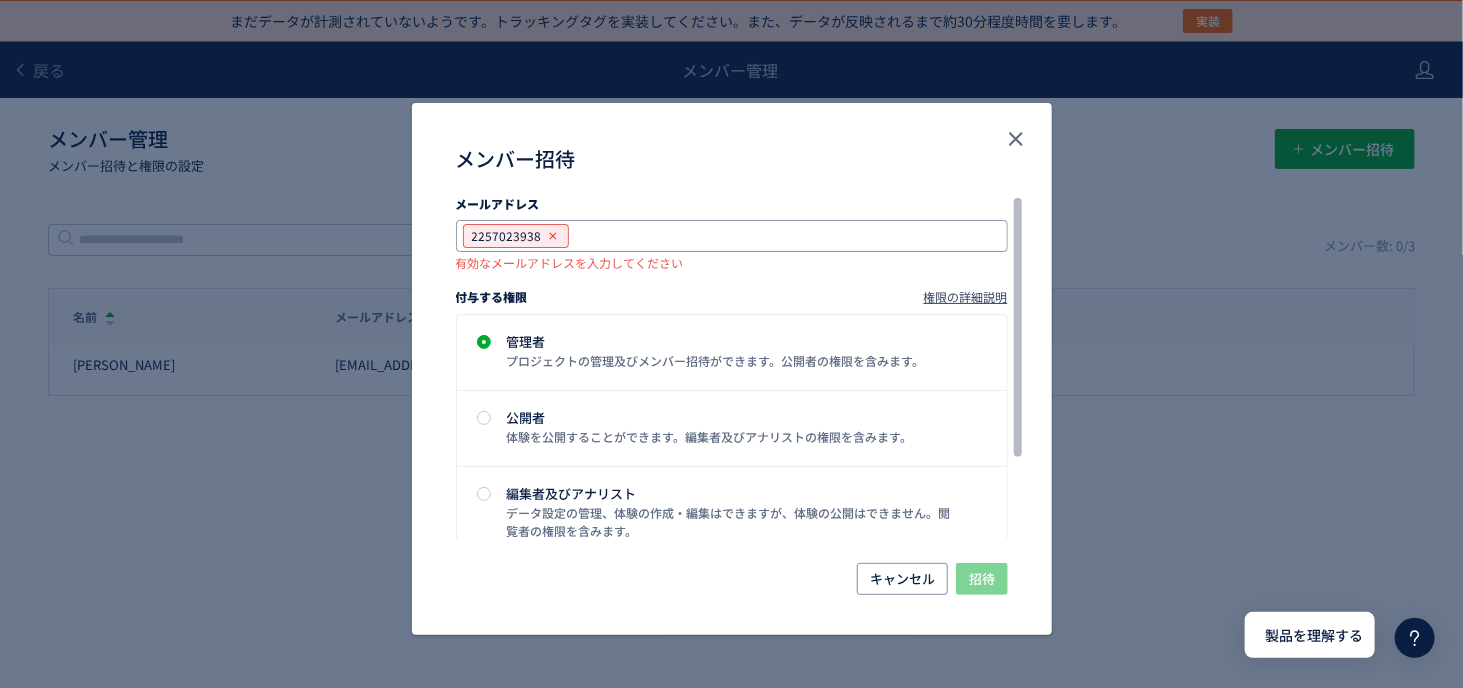 click on "2257023938" at bounding box center (507, 236) 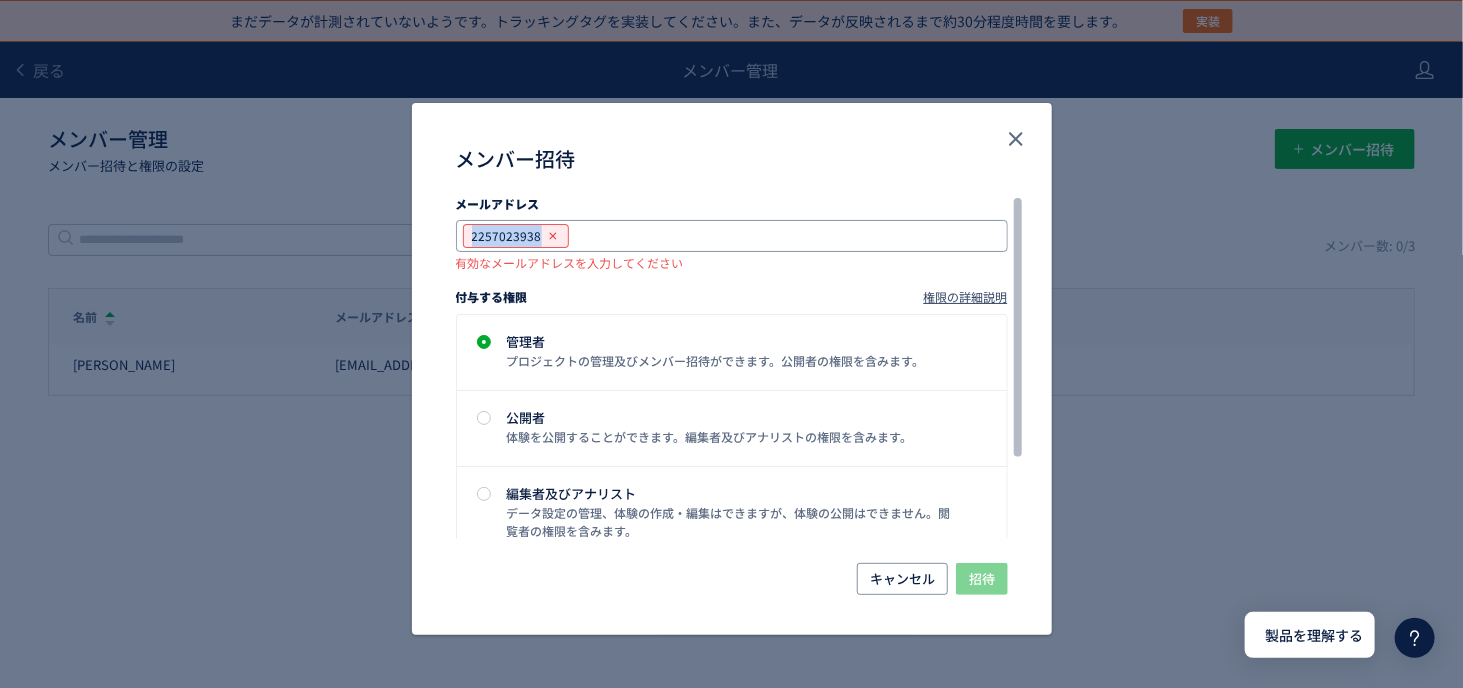 click on "2257023938" at bounding box center (507, 236) 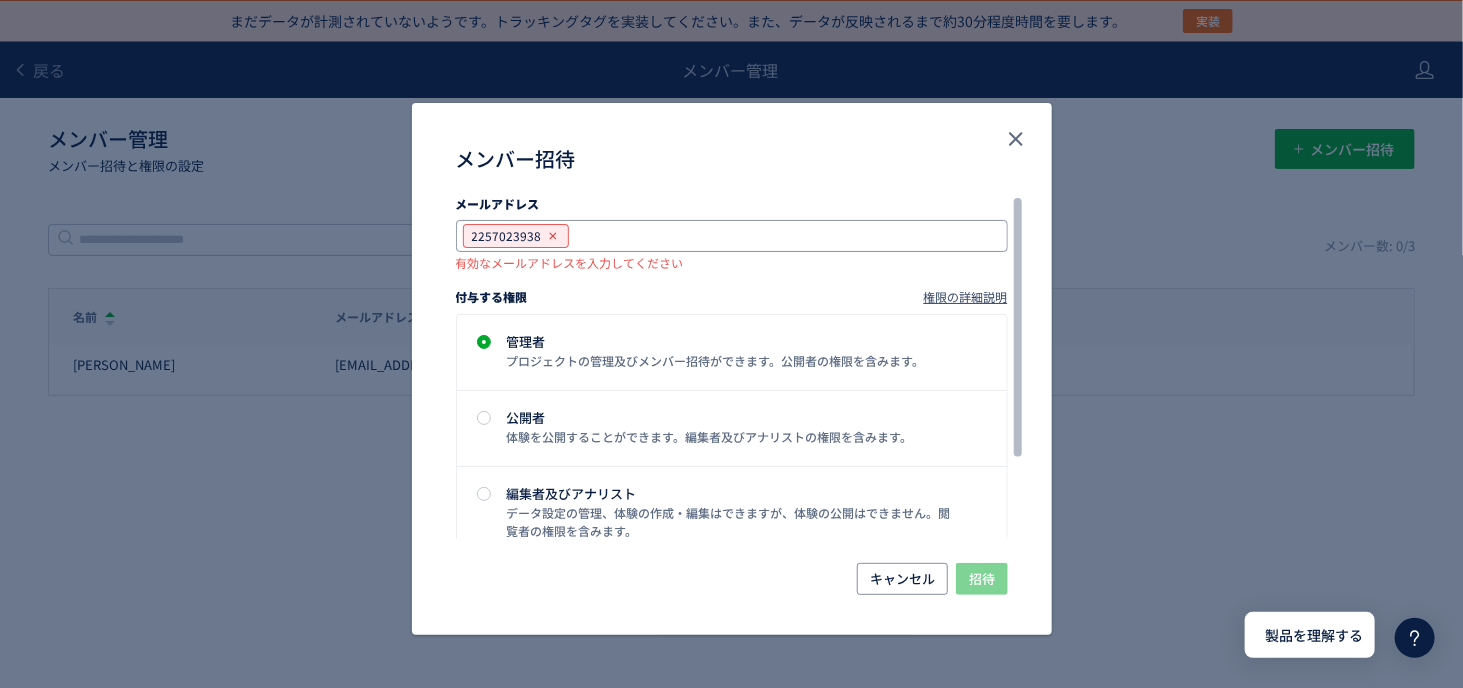 click 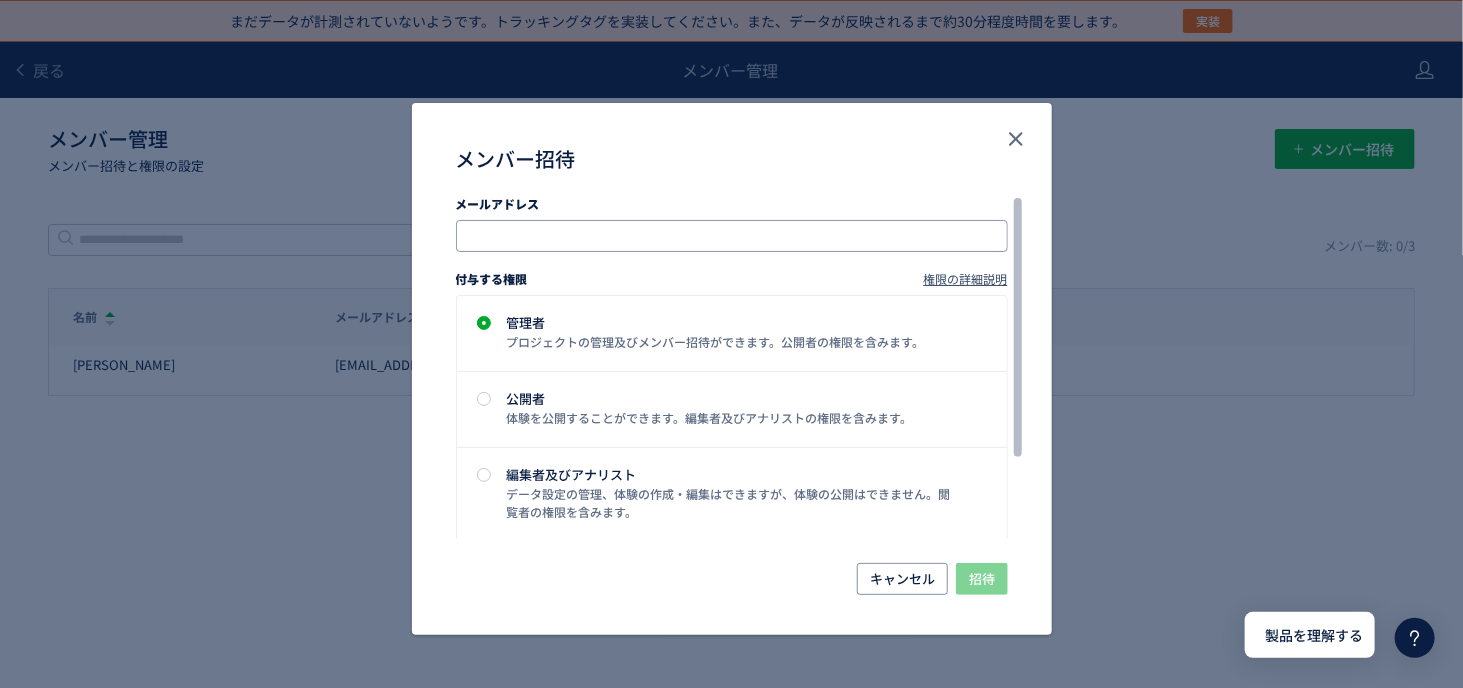 paste on "**********" 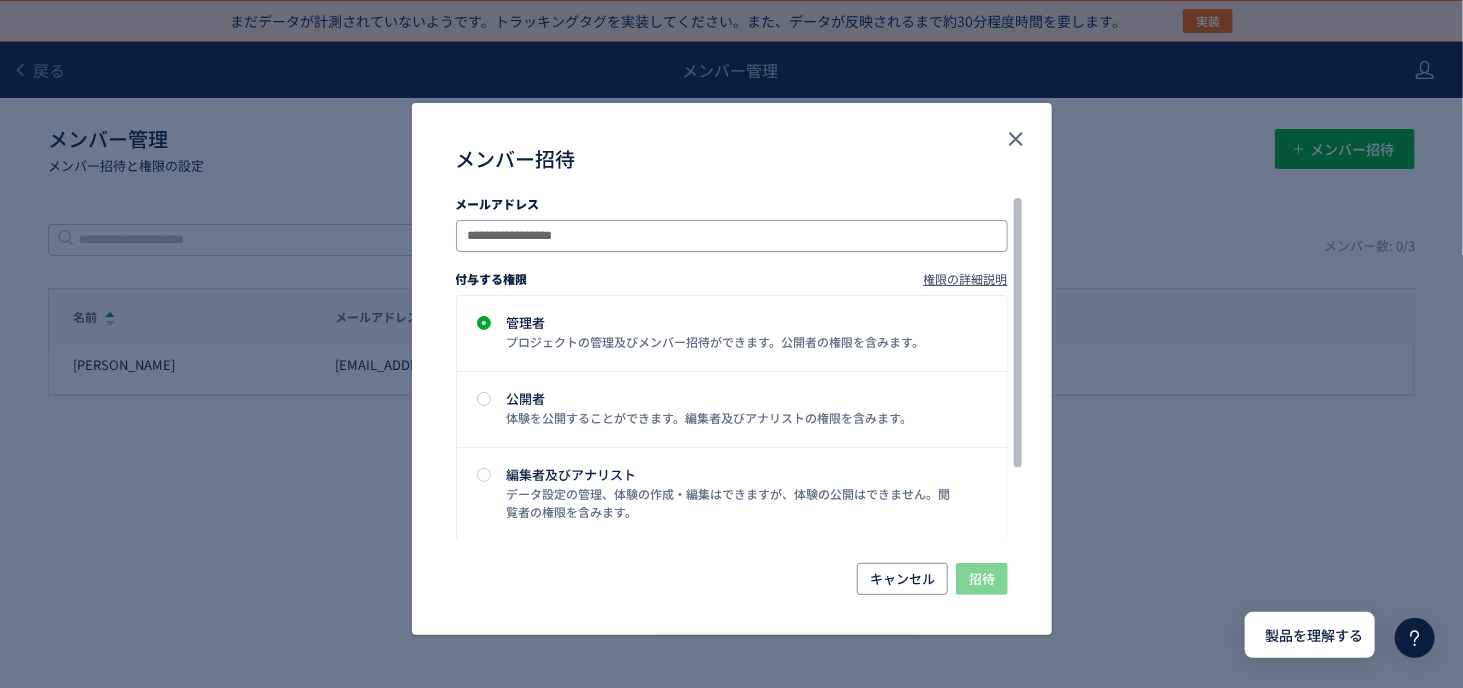 type on "**********" 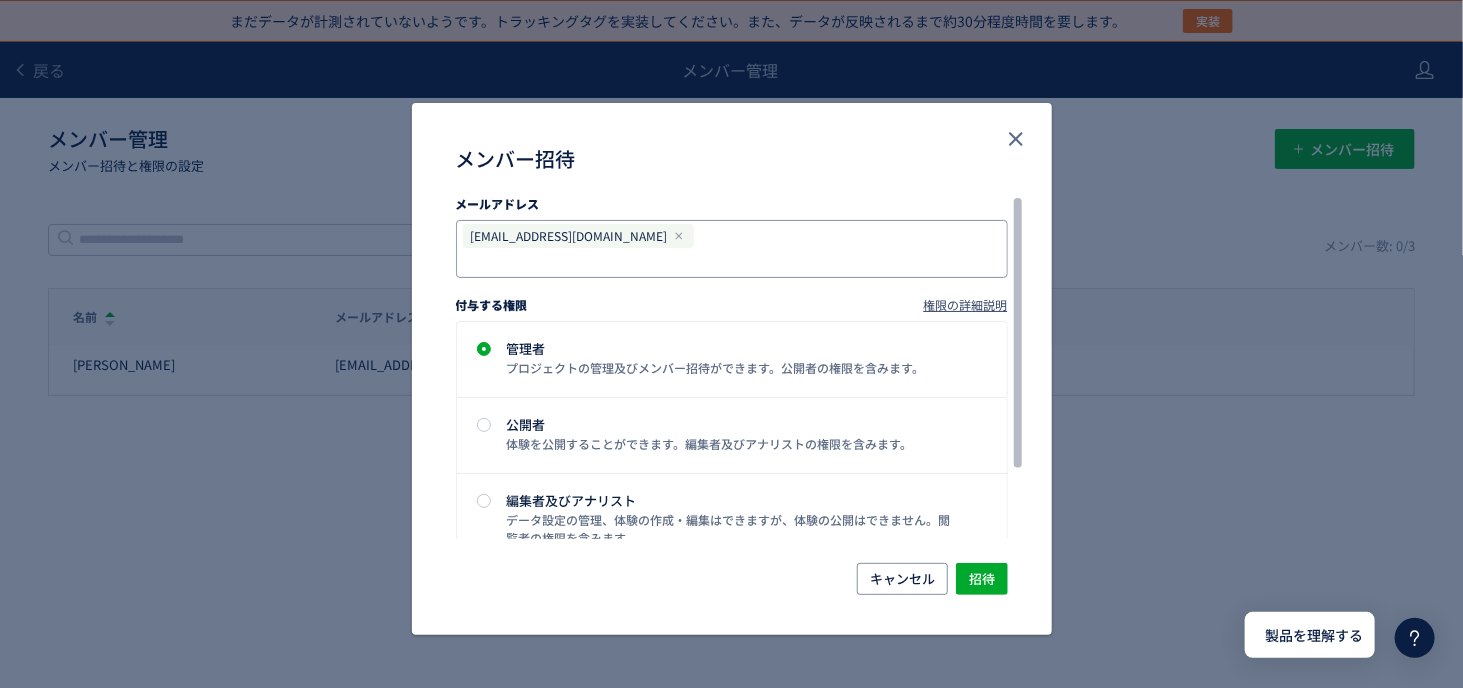 click on "キャンセル 招待" 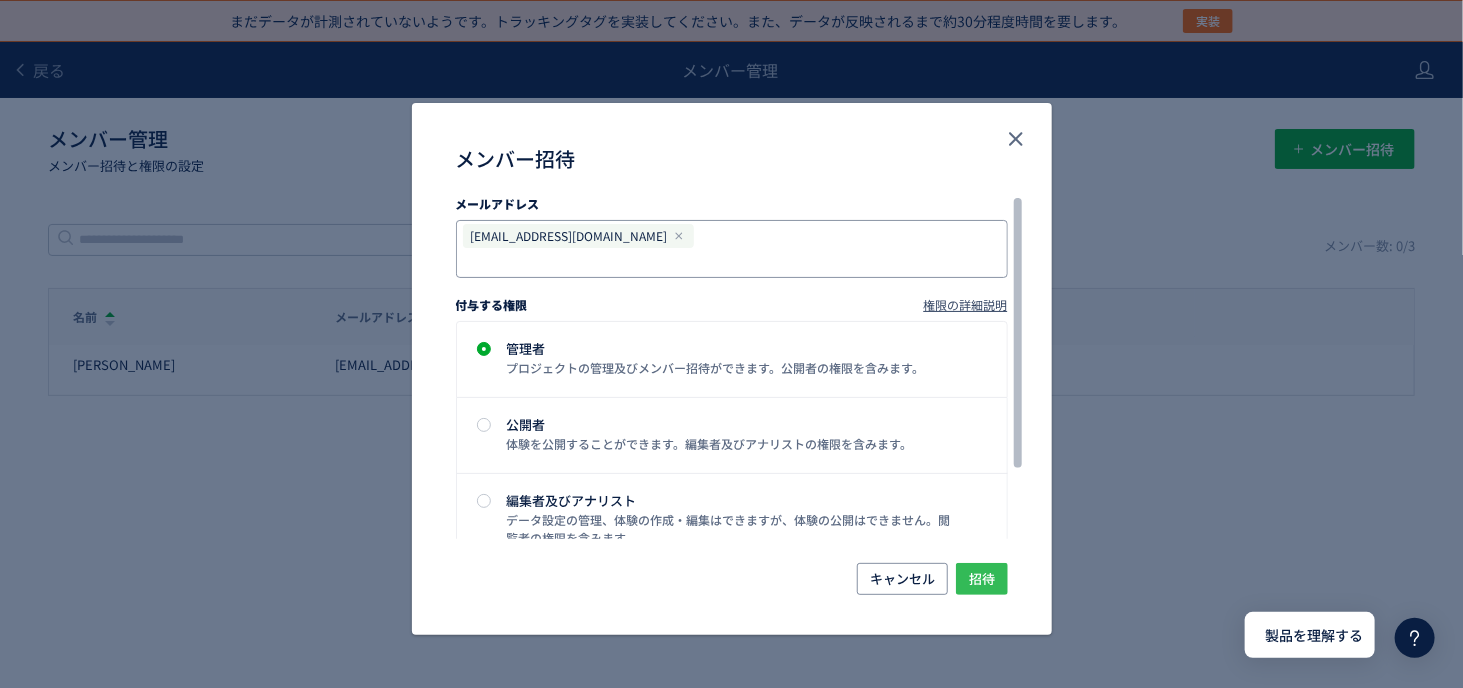 click on "招待" at bounding box center [982, 579] 